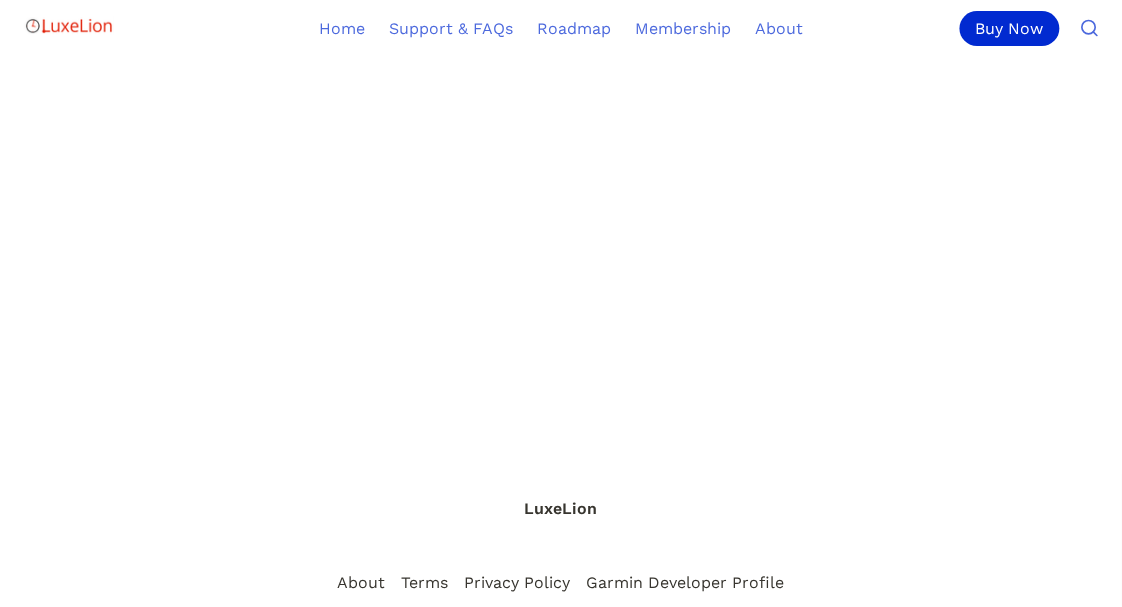 scroll, scrollTop: 1666, scrollLeft: 0, axis: vertical 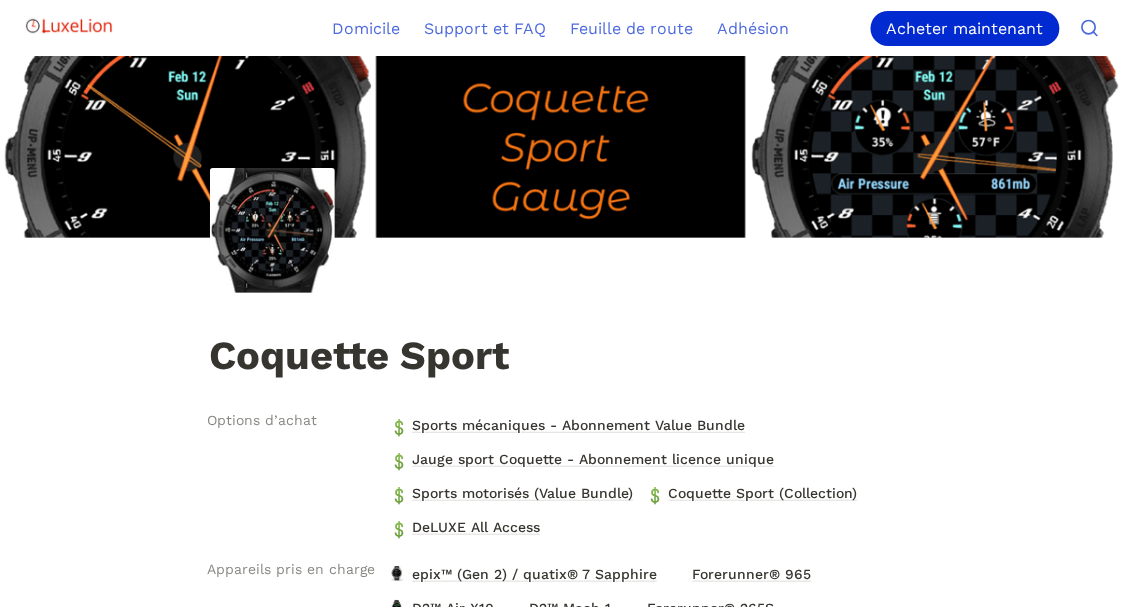 drag, startPoint x: 605, startPoint y: 403, endPoint x: 488, endPoint y: 267, distance: 179.40178 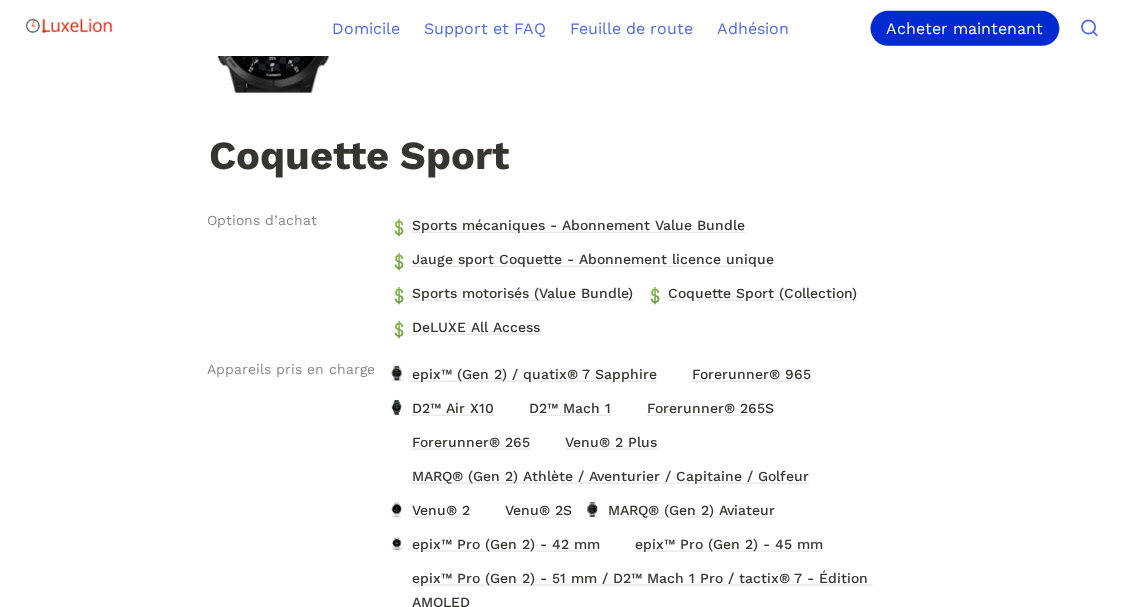 scroll, scrollTop: 133, scrollLeft: 0, axis: vertical 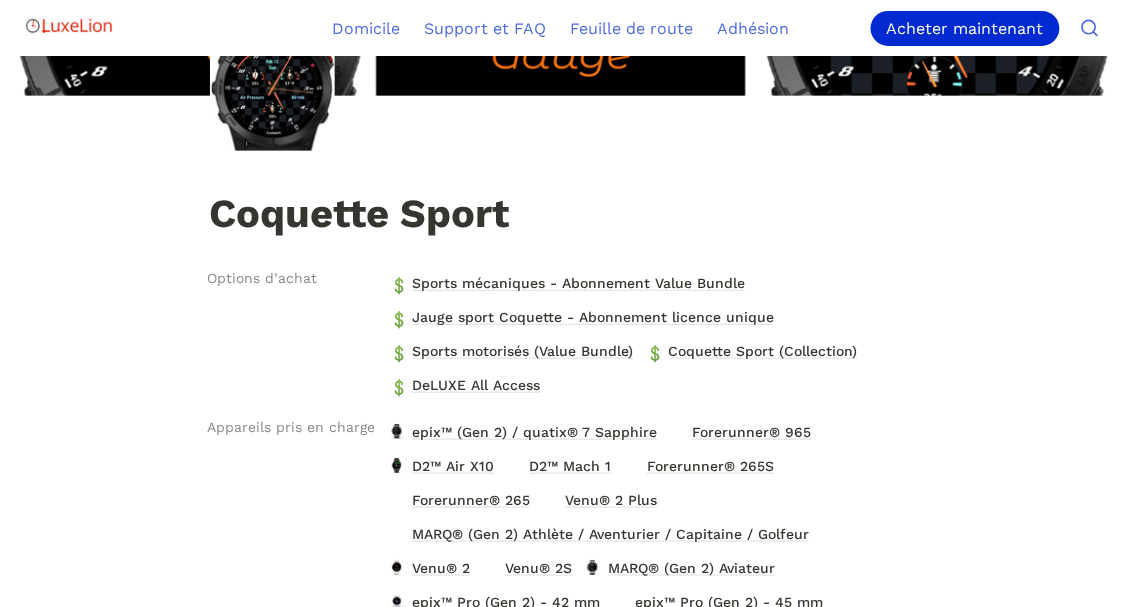 drag, startPoint x: 488, startPoint y: 267, endPoint x: 485, endPoint y: 216, distance: 51.088158 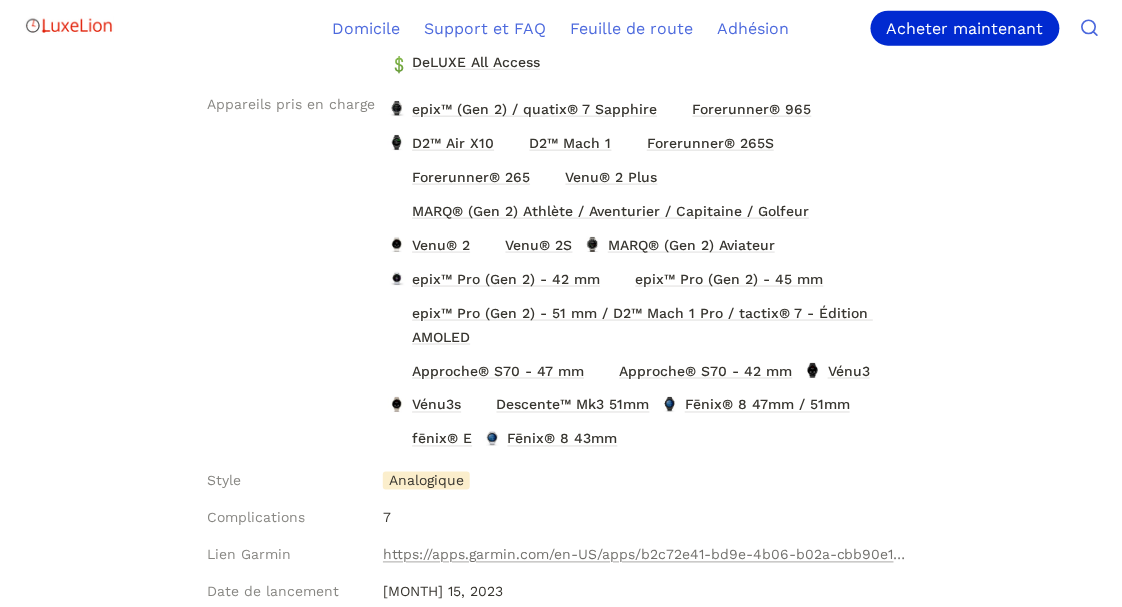 scroll, scrollTop: 533, scrollLeft: 0, axis: vertical 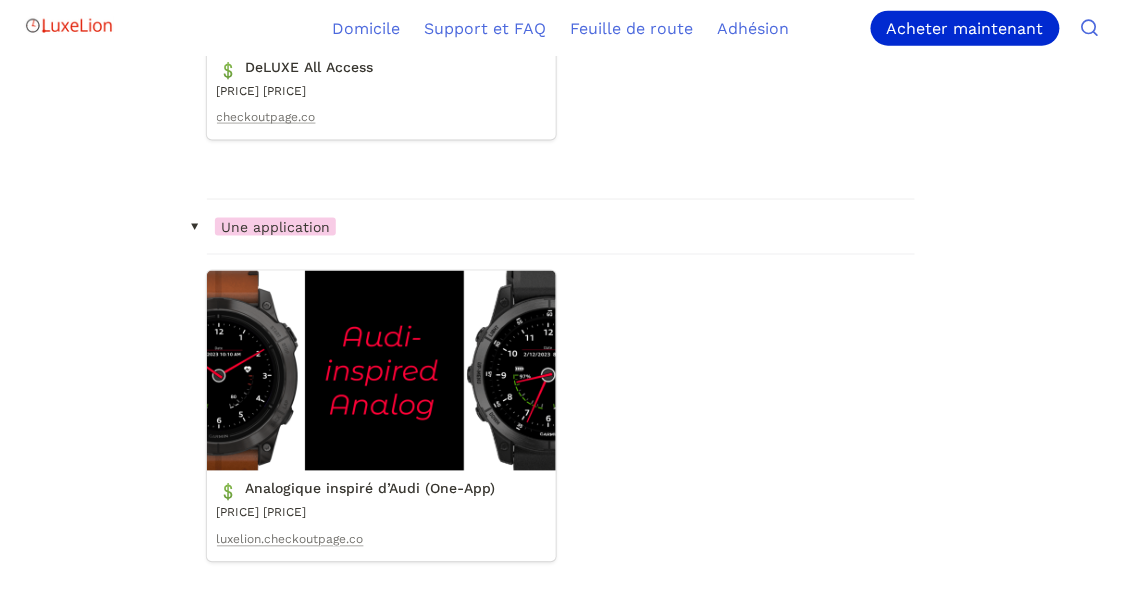 click on "Analogique inspiré d’Audi (One-App)" at bounding box center [381, 416] 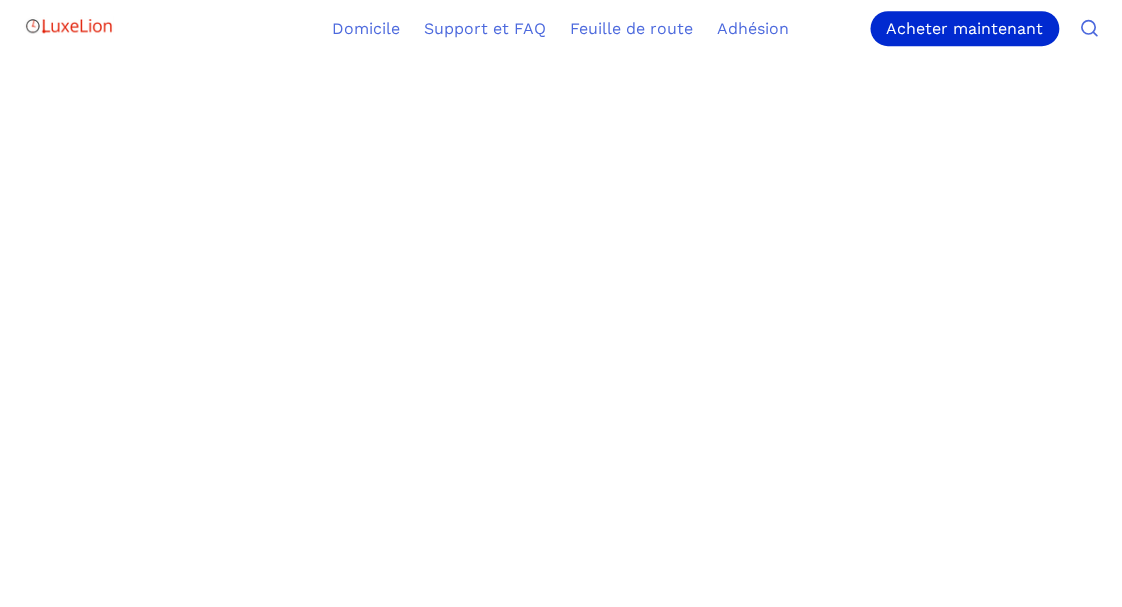 scroll, scrollTop: 1600, scrollLeft: 0, axis: vertical 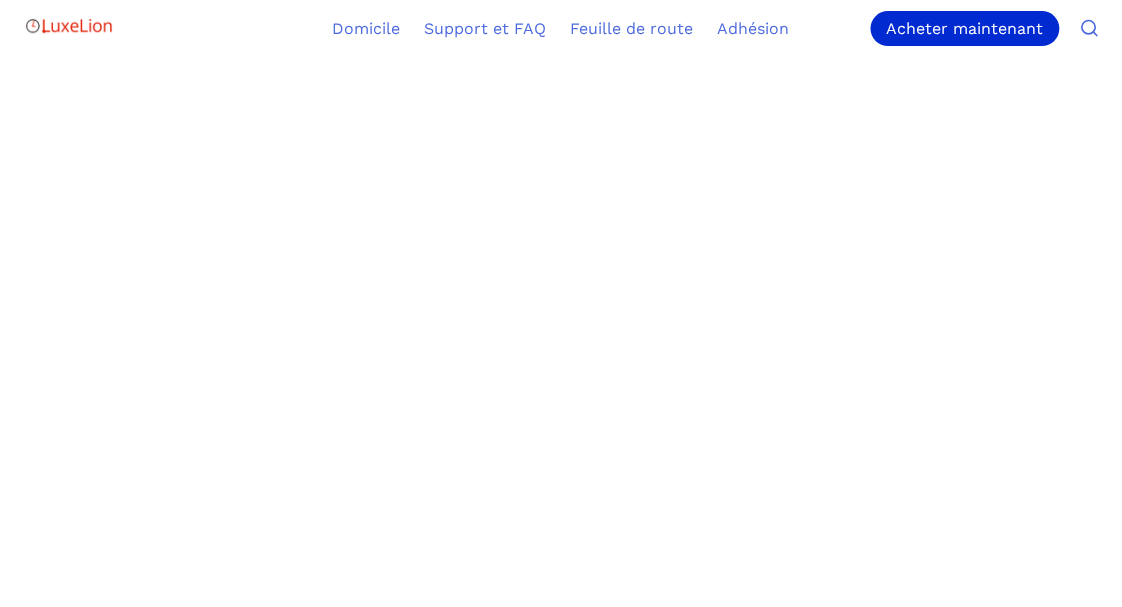 click on "Collections incluses Analogique inspiré d’Audi Prix 3,99 $ une fois Caisse https://luxelion.checkoutpage.co/audi-inspired-analog-single-license-one-time-fee" at bounding box center [561, -182] 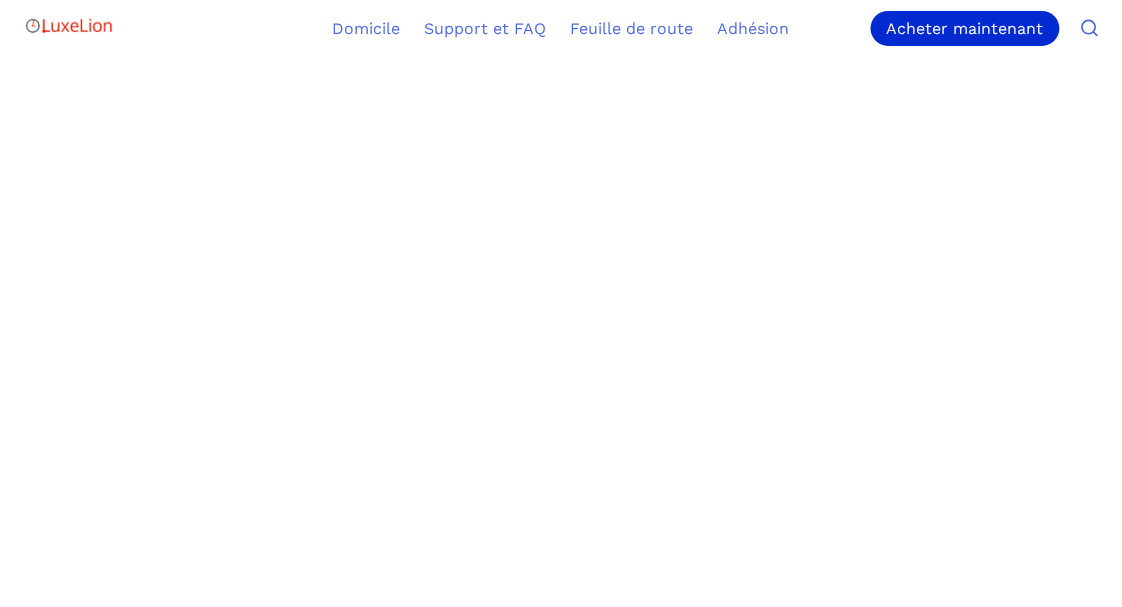 scroll, scrollTop: 1788, scrollLeft: 0, axis: vertical 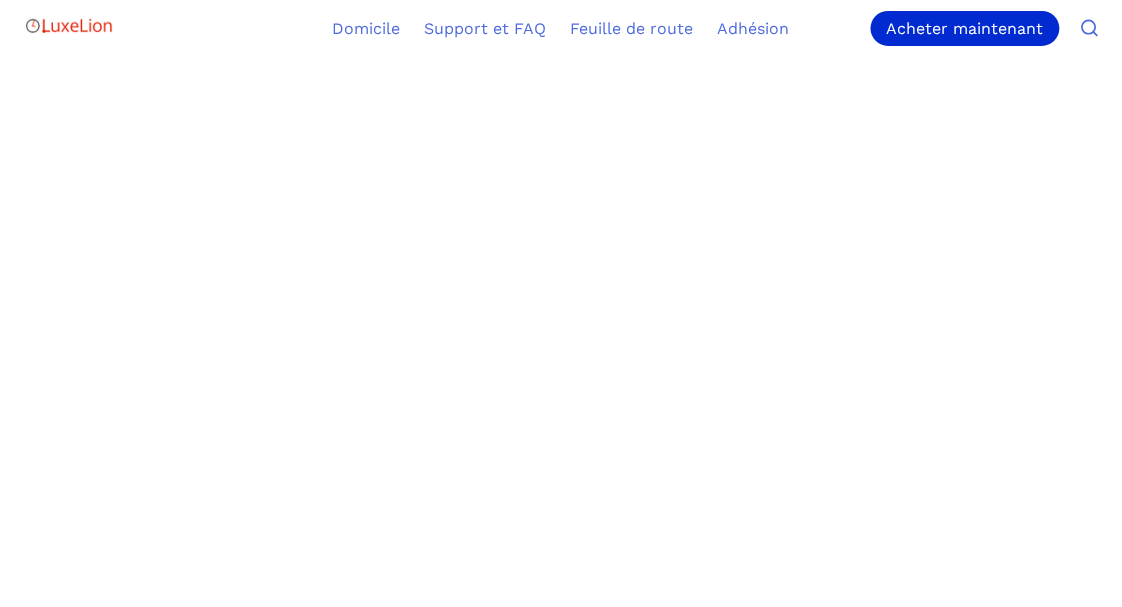 drag, startPoint x: 1089, startPoint y: 281, endPoint x: 1111, endPoint y: 32, distance: 249.97 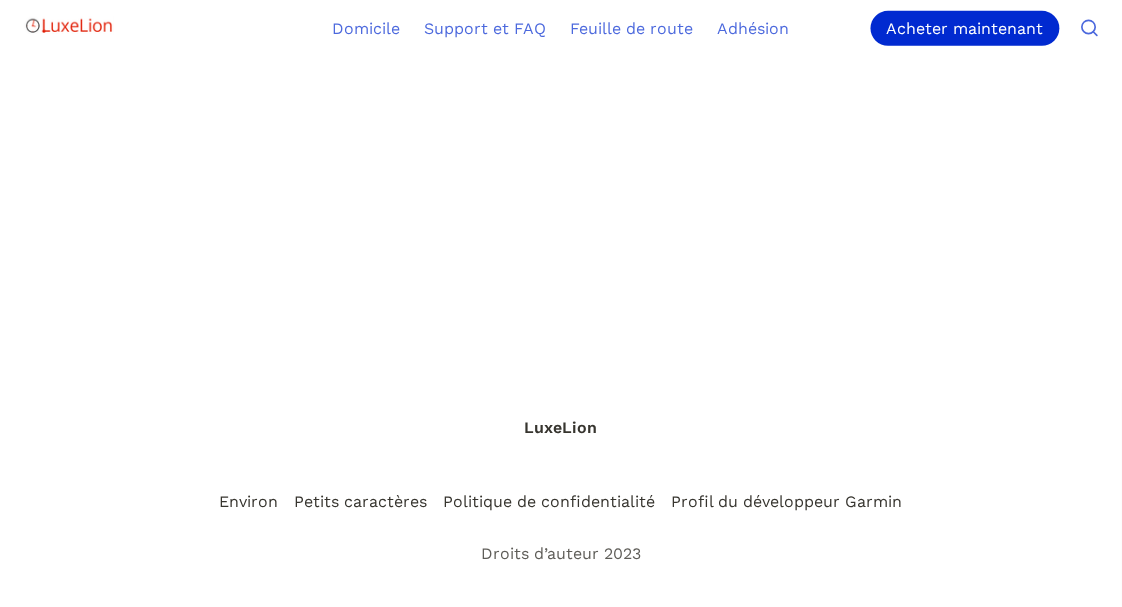 scroll, scrollTop: 1701, scrollLeft: 0, axis: vertical 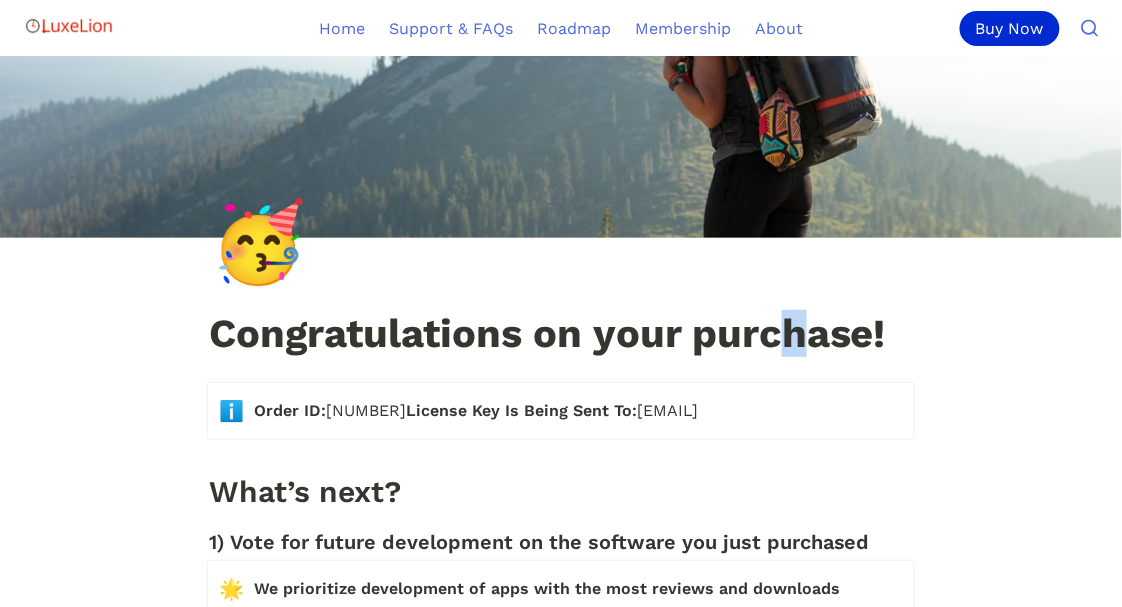 drag, startPoint x: 795, startPoint y: 320, endPoint x: 816, endPoint y: 362, distance: 46.957428 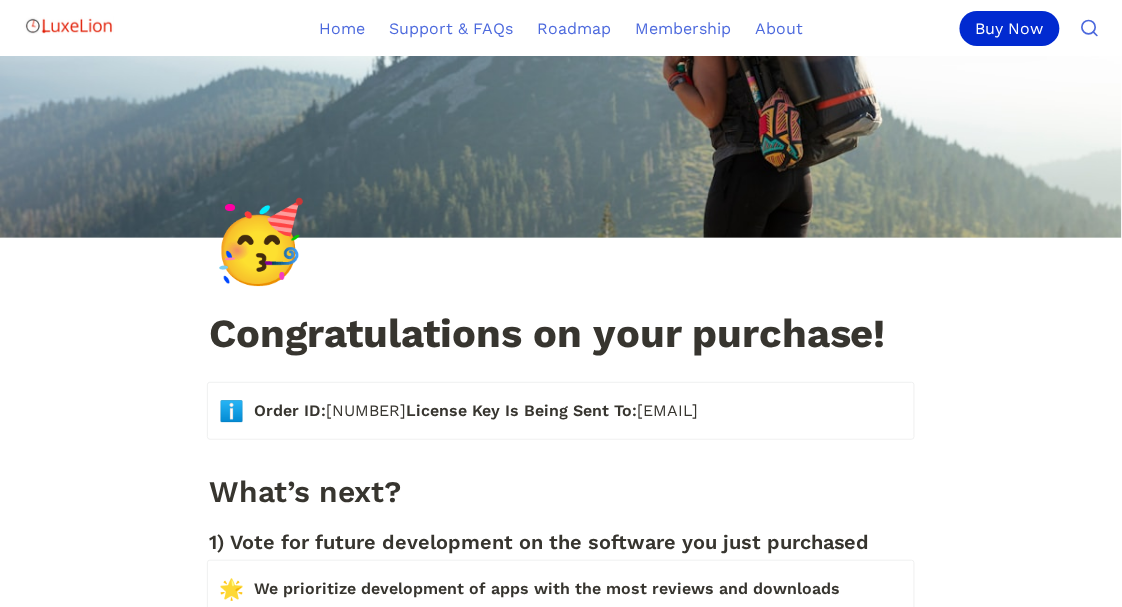 drag, startPoint x: 844, startPoint y: 520, endPoint x: 860, endPoint y: 539, distance: 24.839485 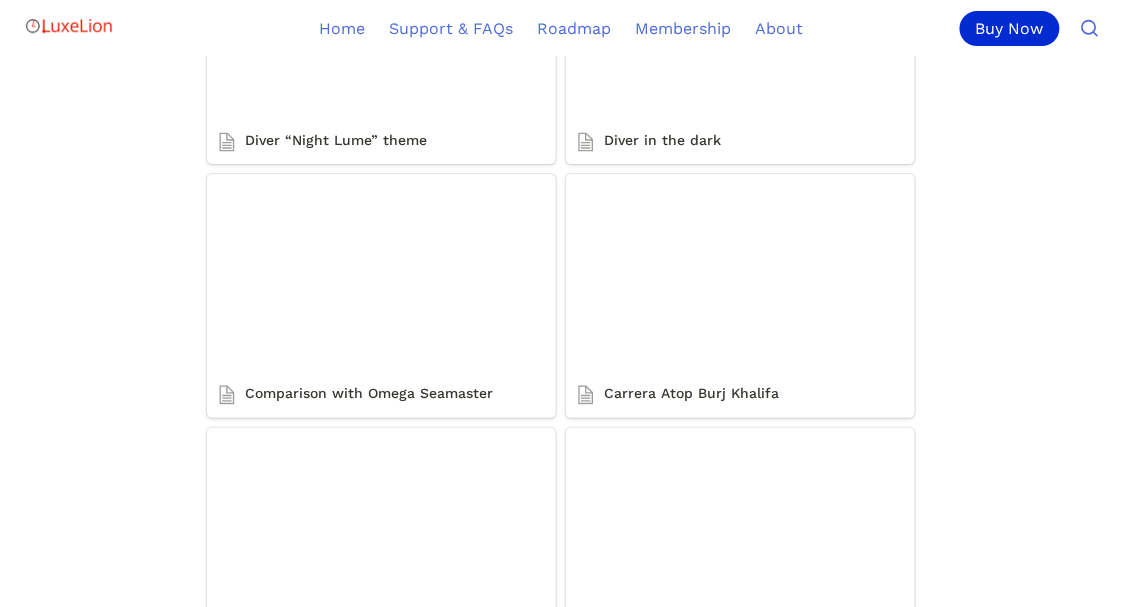 scroll, scrollTop: 1666, scrollLeft: 0, axis: vertical 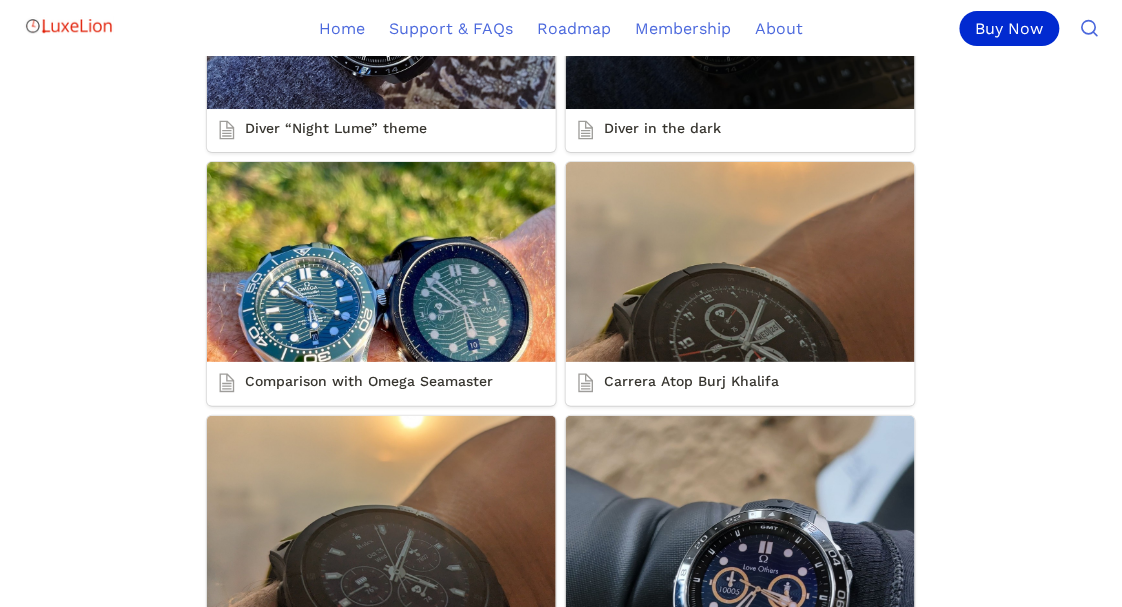 drag, startPoint x: 708, startPoint y: 229, endPoint x: 708, endPoint y: 175, distance: 54 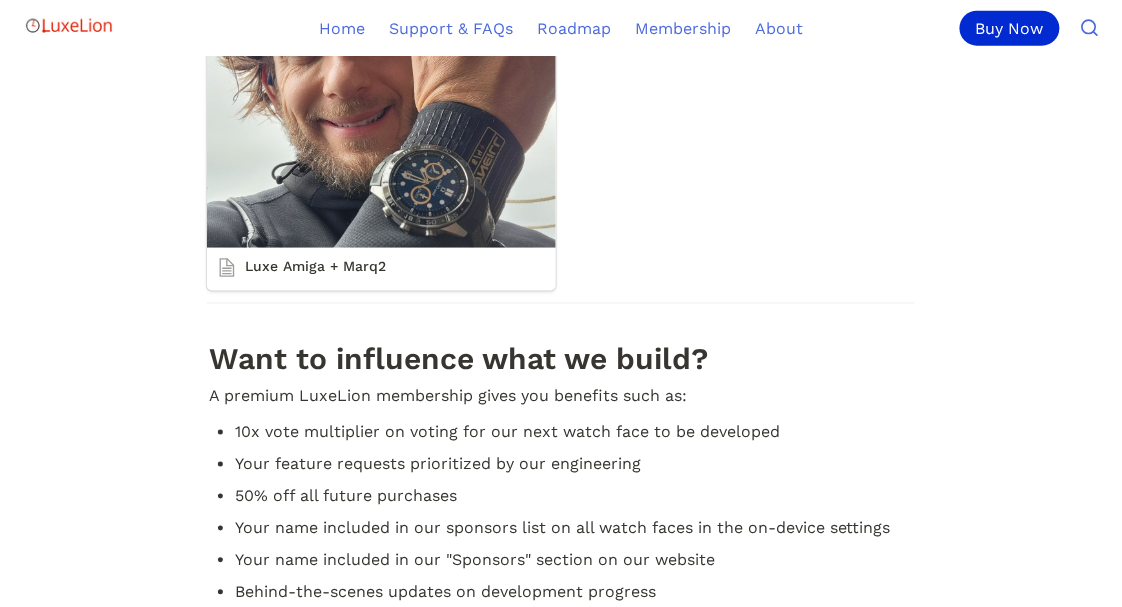 scroll, scrollTop: 2200, scrollLeft: 0, axis: vertical 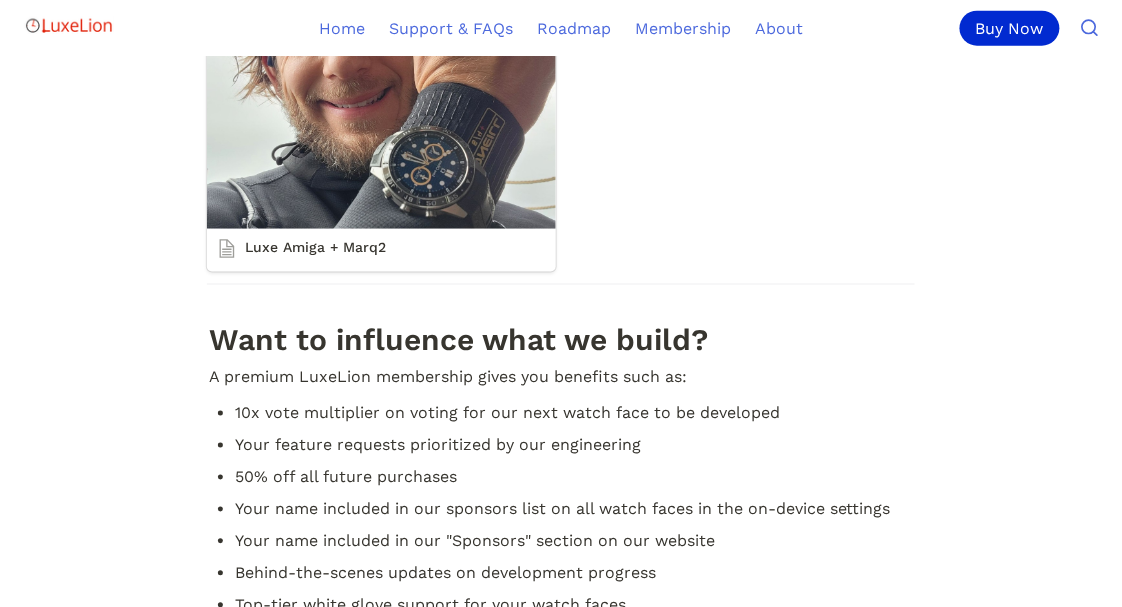 drag, startPoint x: 519, startPoint y: 337, endPoint x: 533, endPoint y: 344, distance: 15.652476 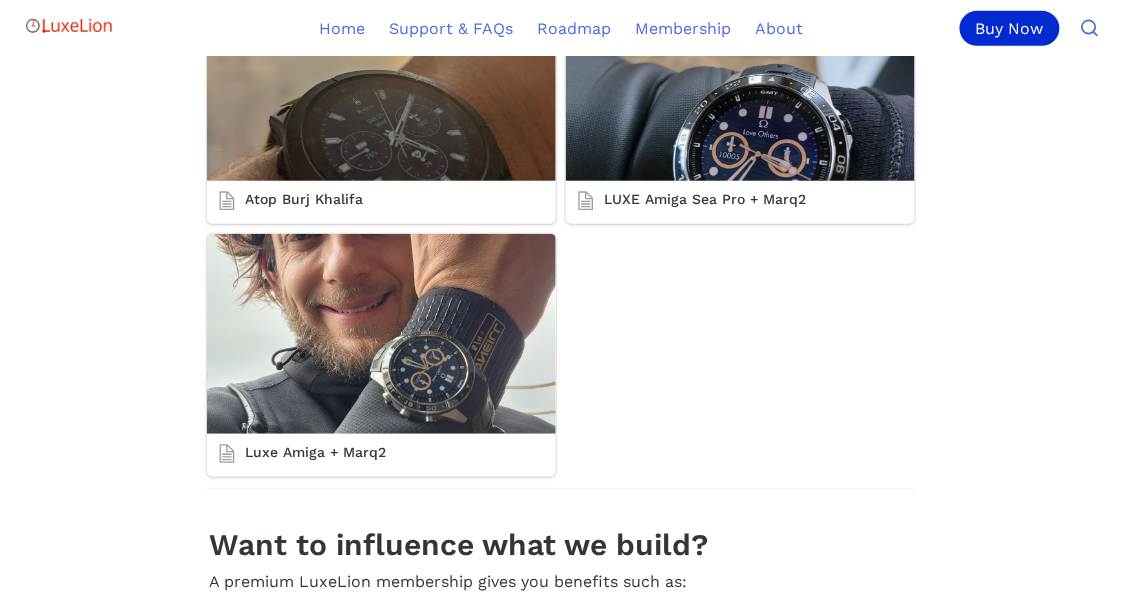 scroll, scrollTop: 2000, scrollLeft: 0, axis: vertical 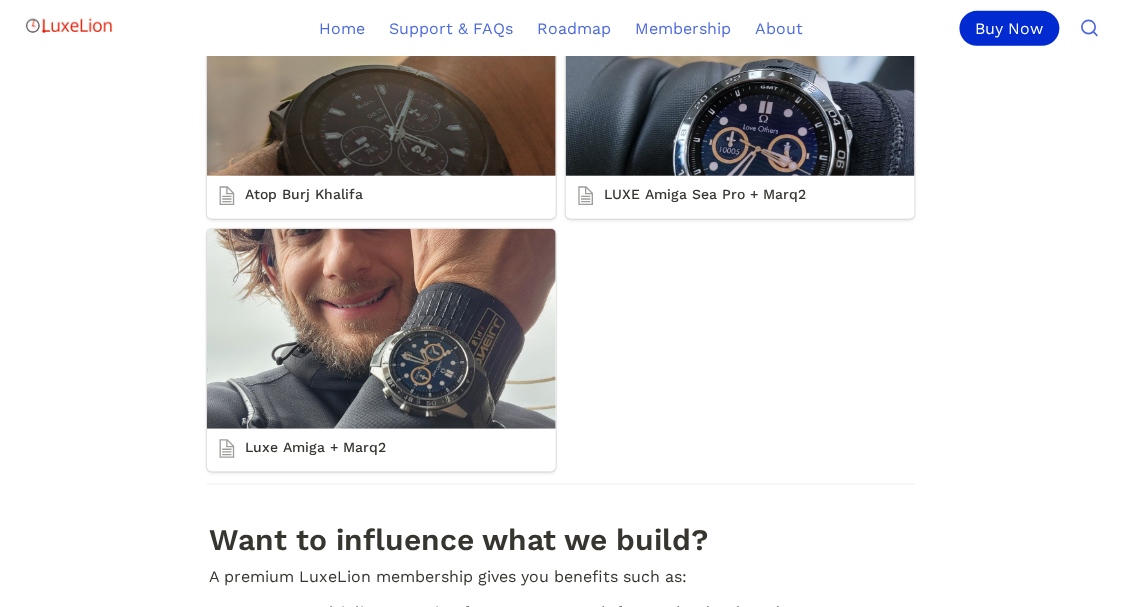 click on "Luxe Amiga + Marq2" at bounding box center (381, 350) 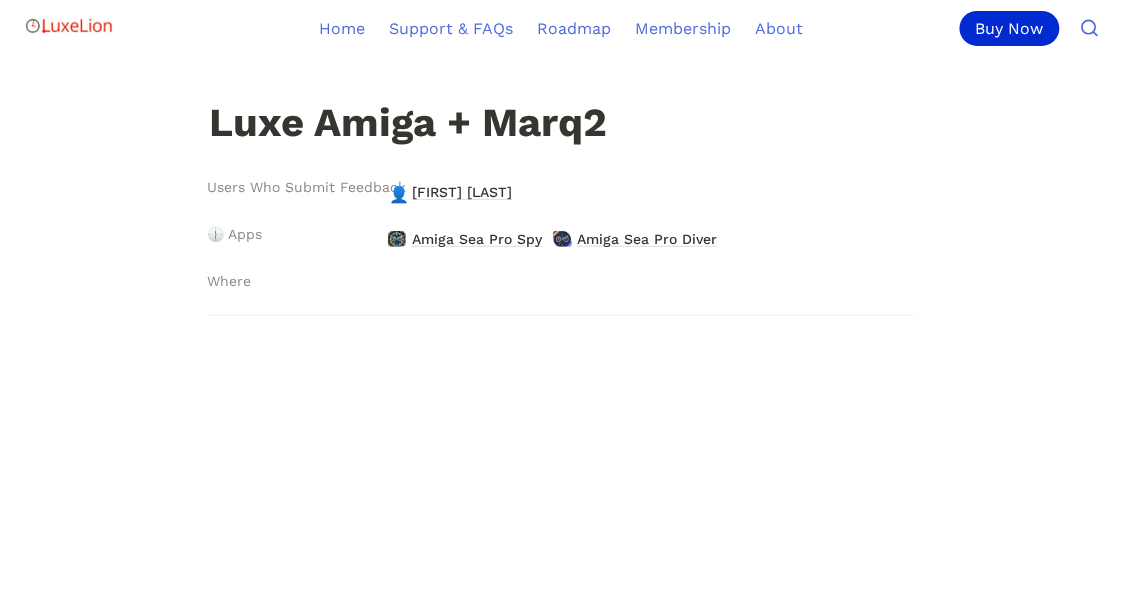 scroll, scrollTop: 0, scrollLeft: 0, axis: both 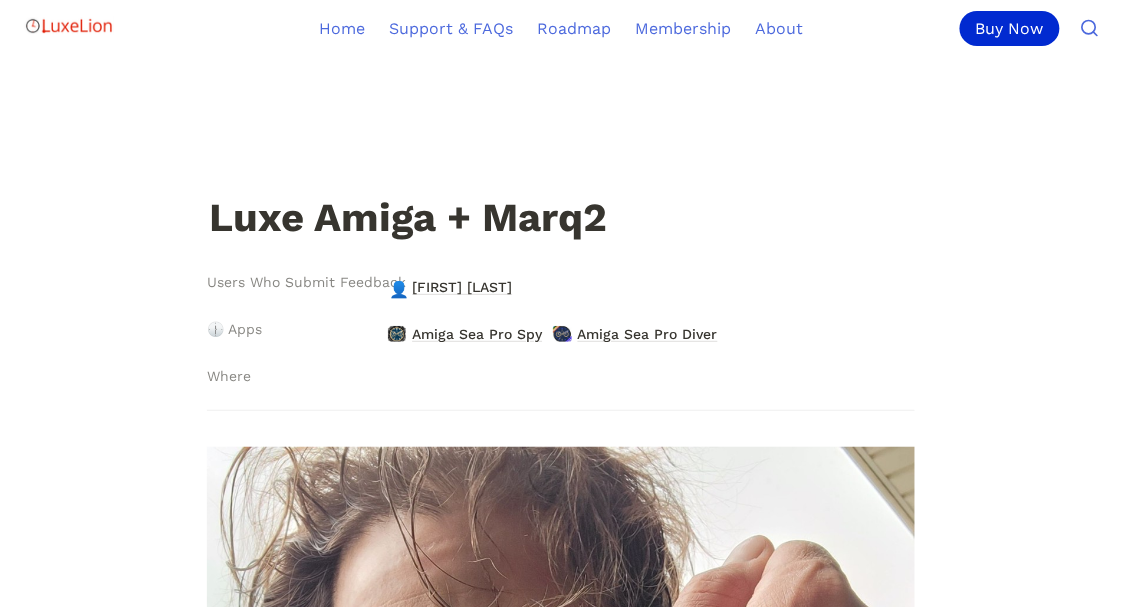 drag, startPoint x: 529, startPoint y: 452, endPoint x: 538, endPoint y: 433, distance: 21.023796 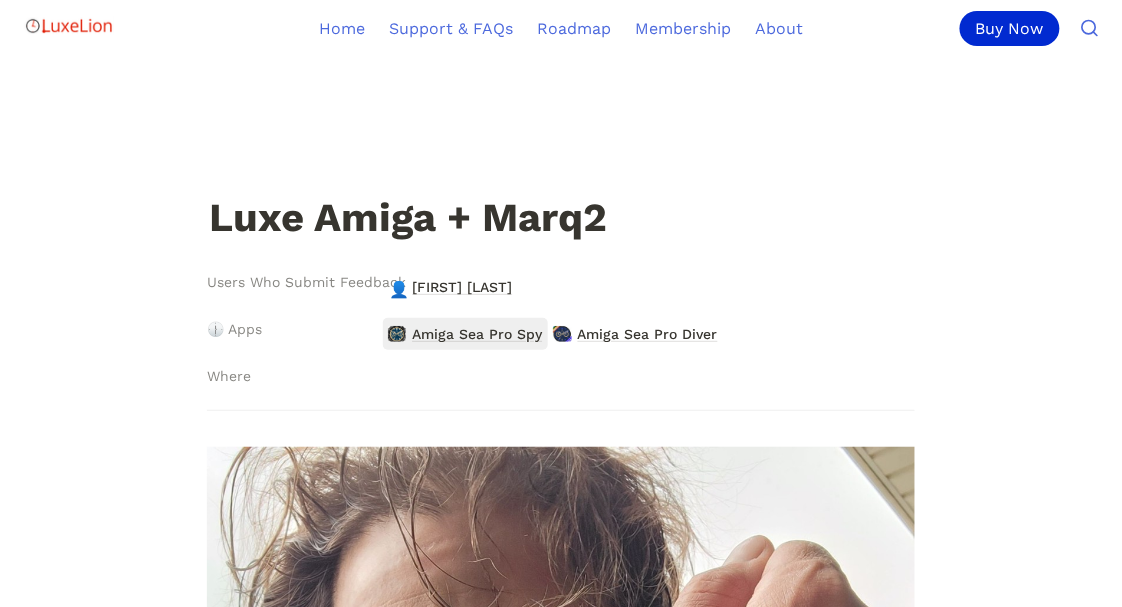 drag, startPoint x: 538, startPoint y: 433, endPoint x: 475, endPoint y: 345, distance: 108.226616 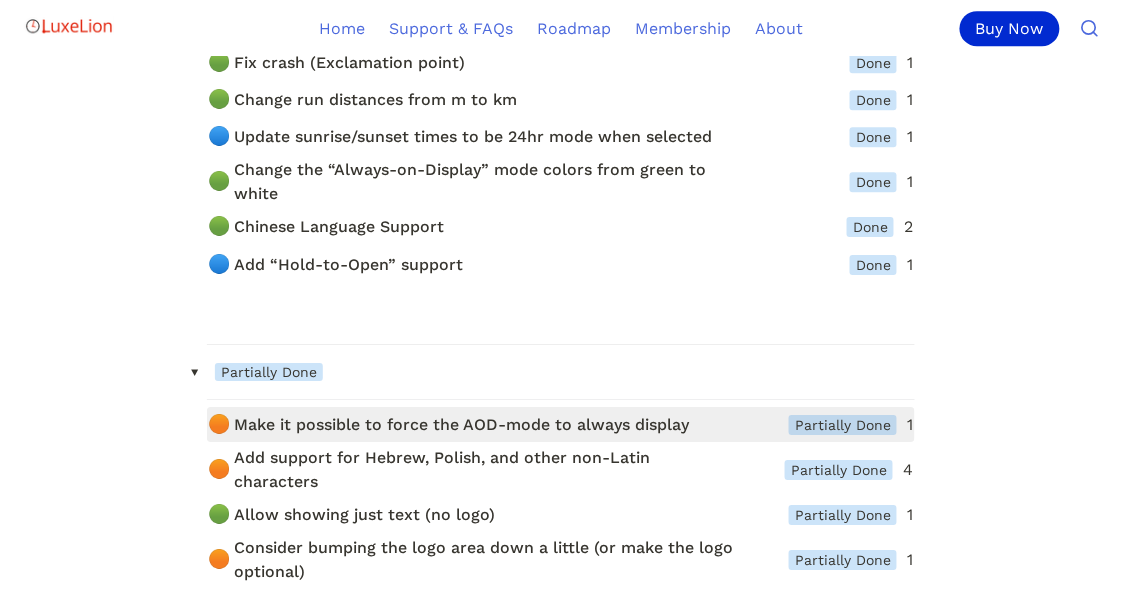 scroll, scrollTop: 9666, scrollLeft: 0, axis: vertical 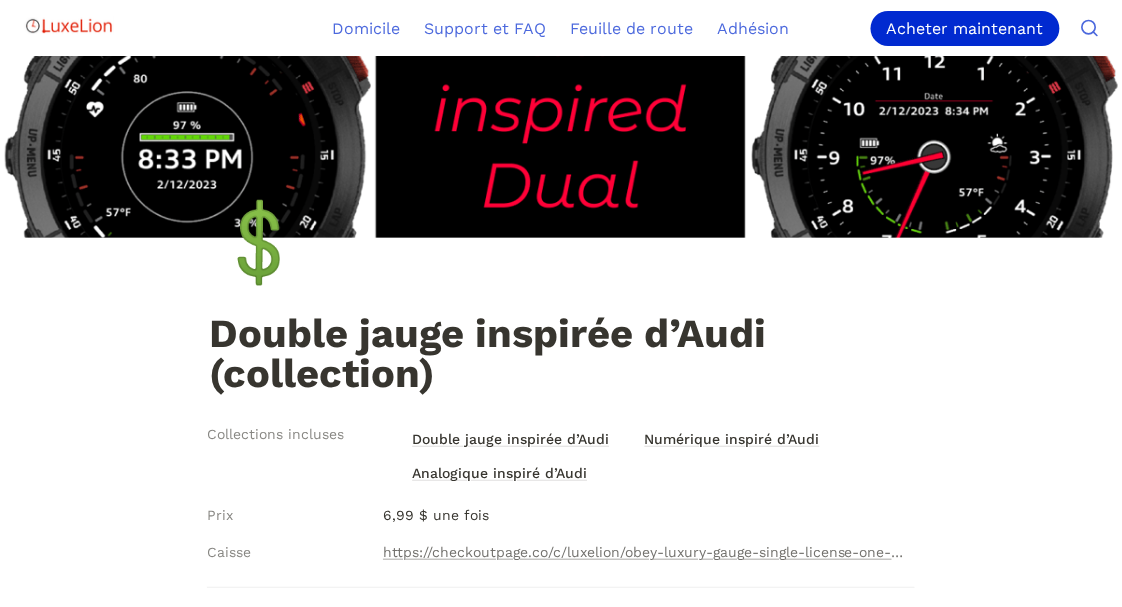 drag, startPoint x: 860, startPoint y: 419, endPoint x: 856, endPoint y: 361, distance: 58.137768 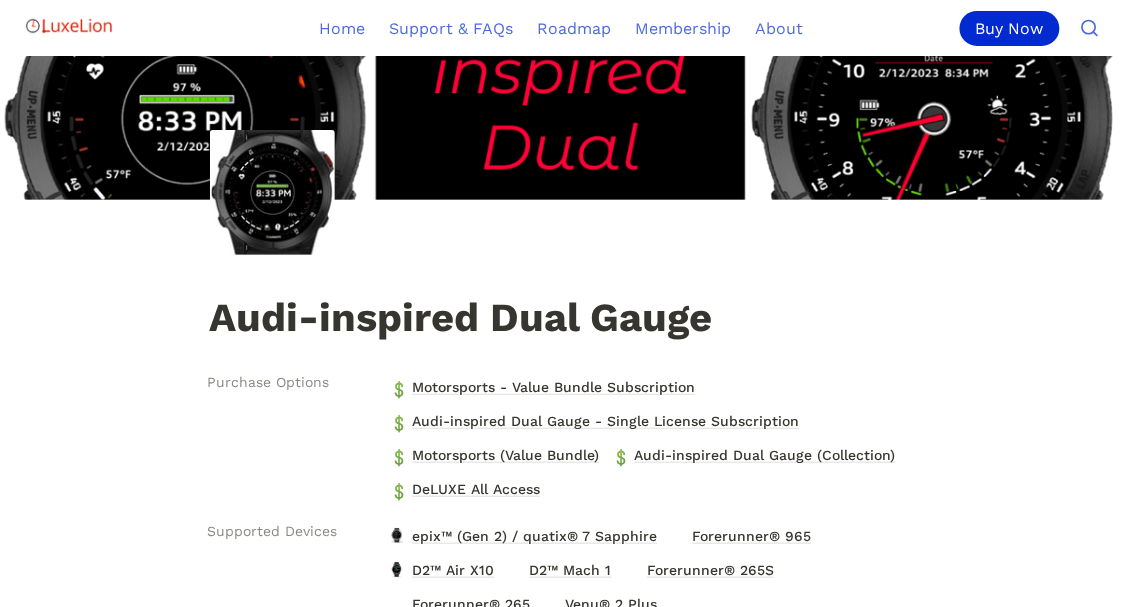 scroll, scrollTop: 105, scrollLeft: 0, axis: vertical 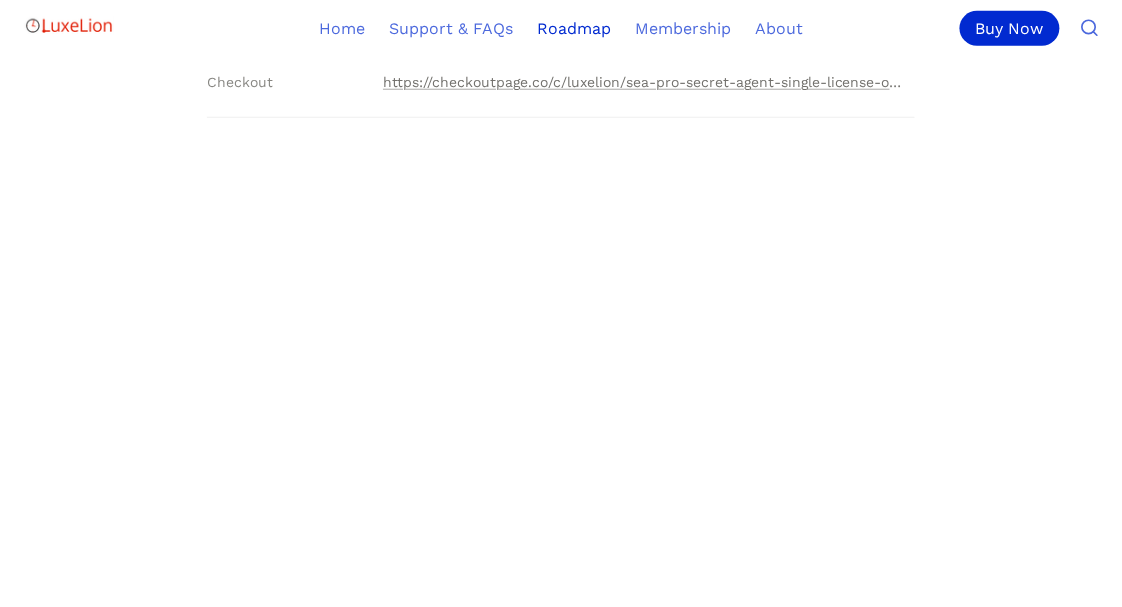click on "Roadmap" at bounding box center (574, 28) 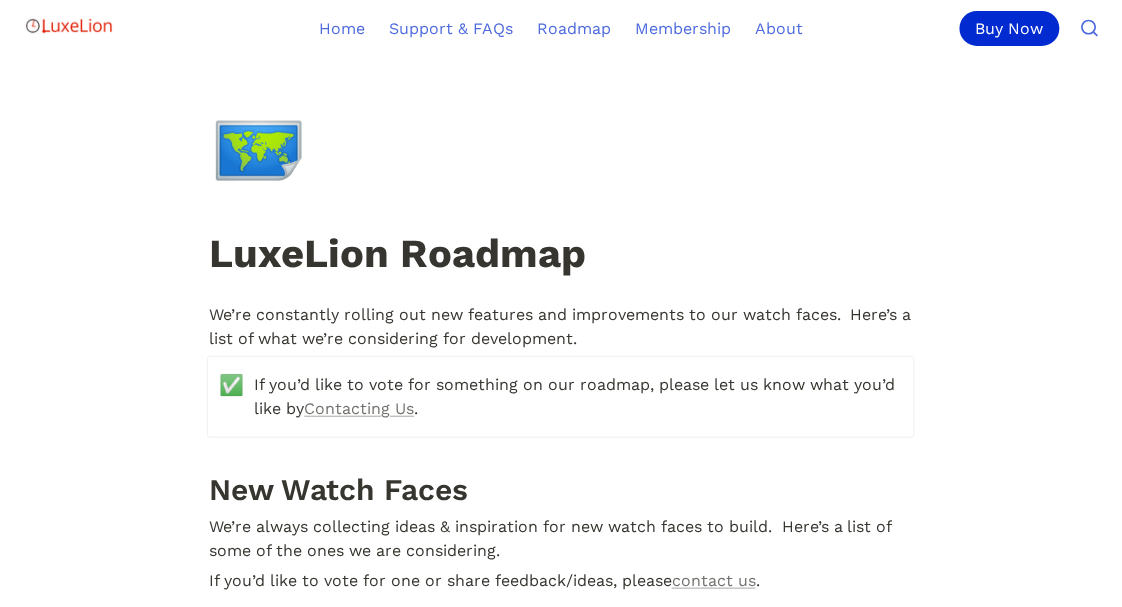 scroll, scrollTop: 0, scrollLeft: 0, axis: both 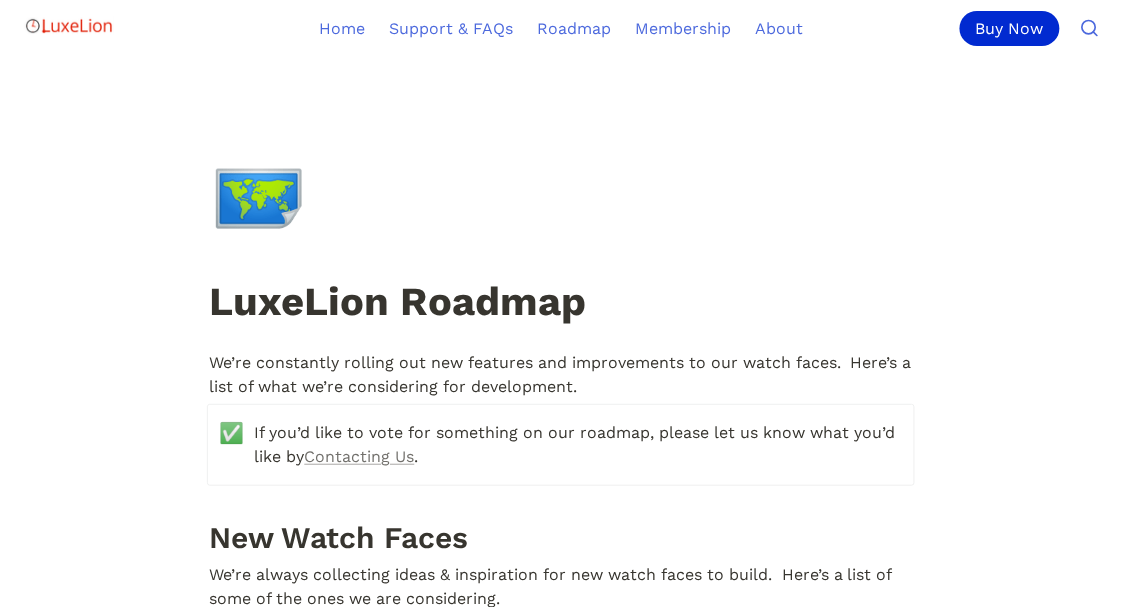 drag, startPoint x: 277, startPoint y: 201, endPoint x: 306, endPoint y: 207, distance: 29.614185 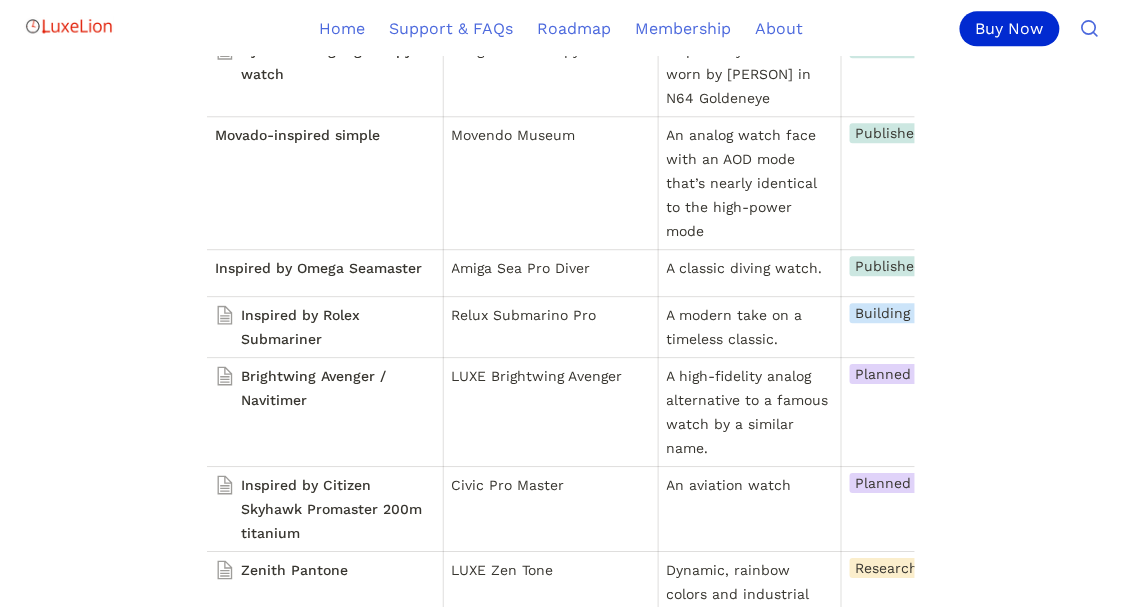 scroll, scrollTop: 1200, scrollLeft: 0, axis: vertical 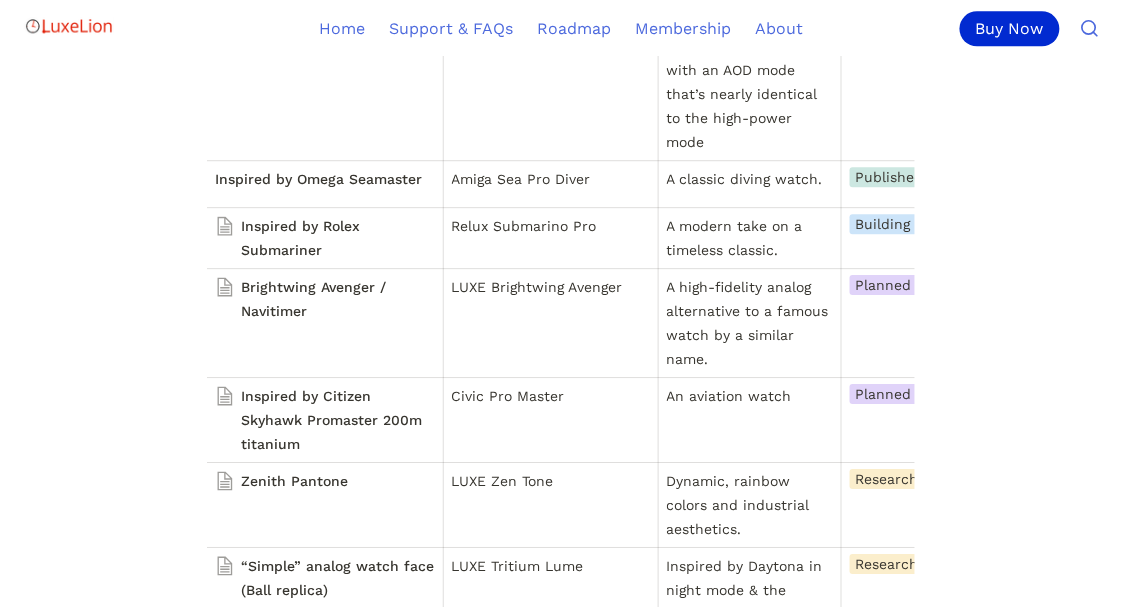 drag, startPoint x: 341, startPoint y: 40, endPoint x: 169, endPoint y: 59, distance: 173.04623 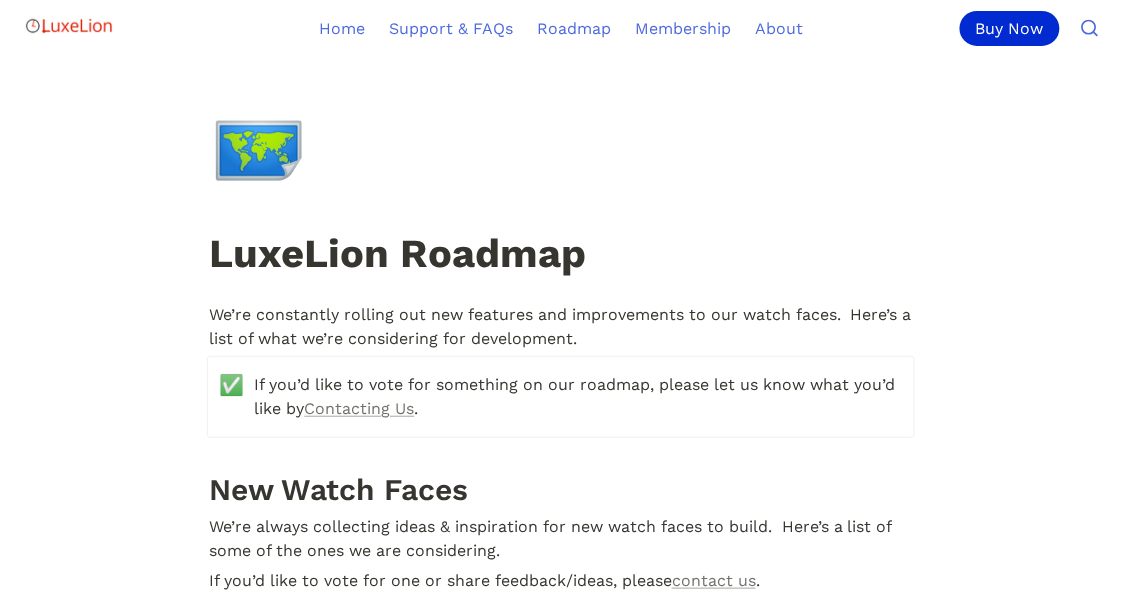 scroll, scrollTop: 0, scrollLeft: 0, axis: both 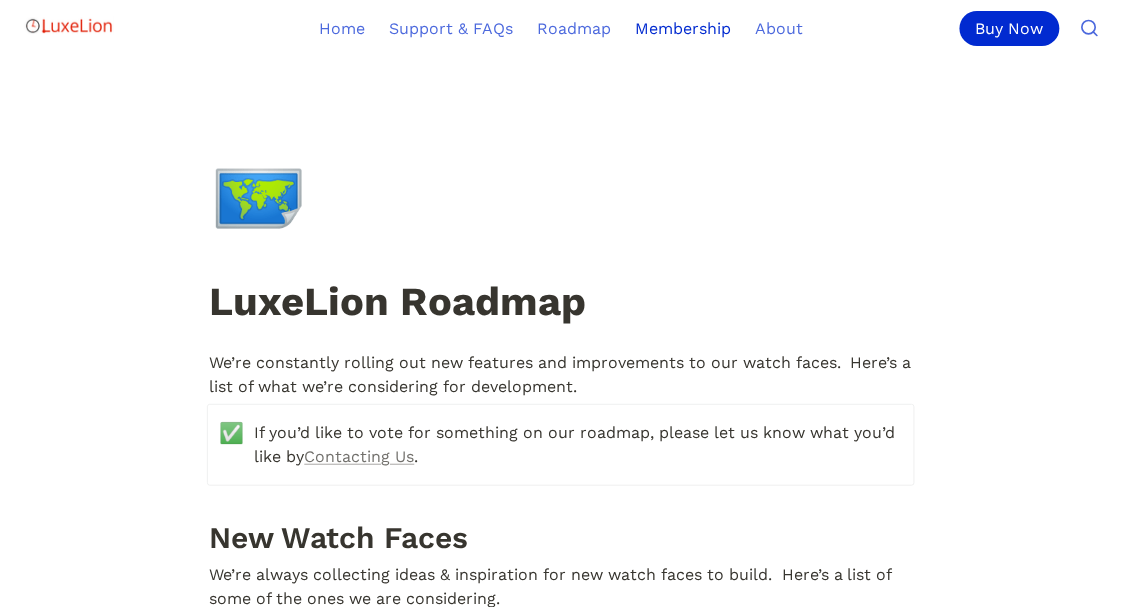 click on "Membership" at bounding box center [683, 28] 